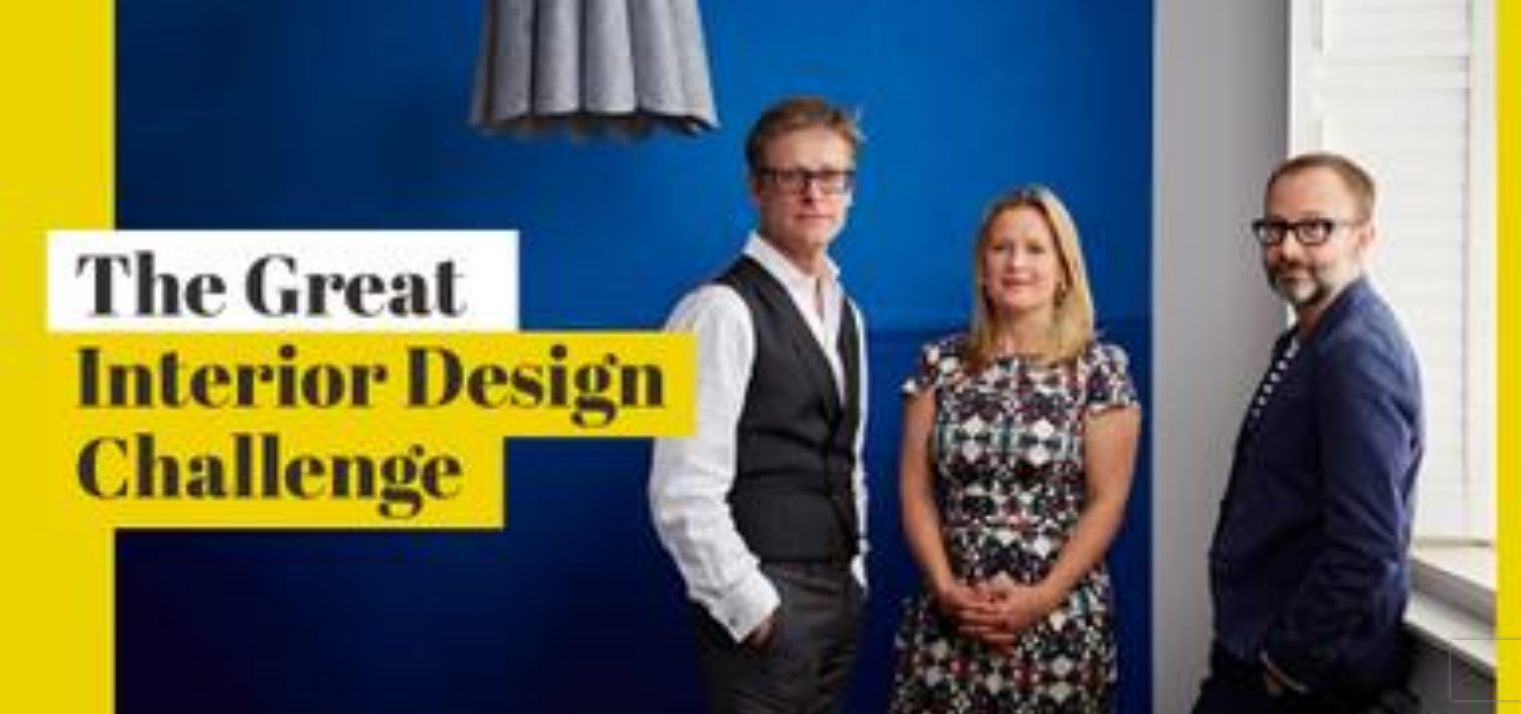 scroll, scrollTop: 0, scrollLeft: 0, axis: both 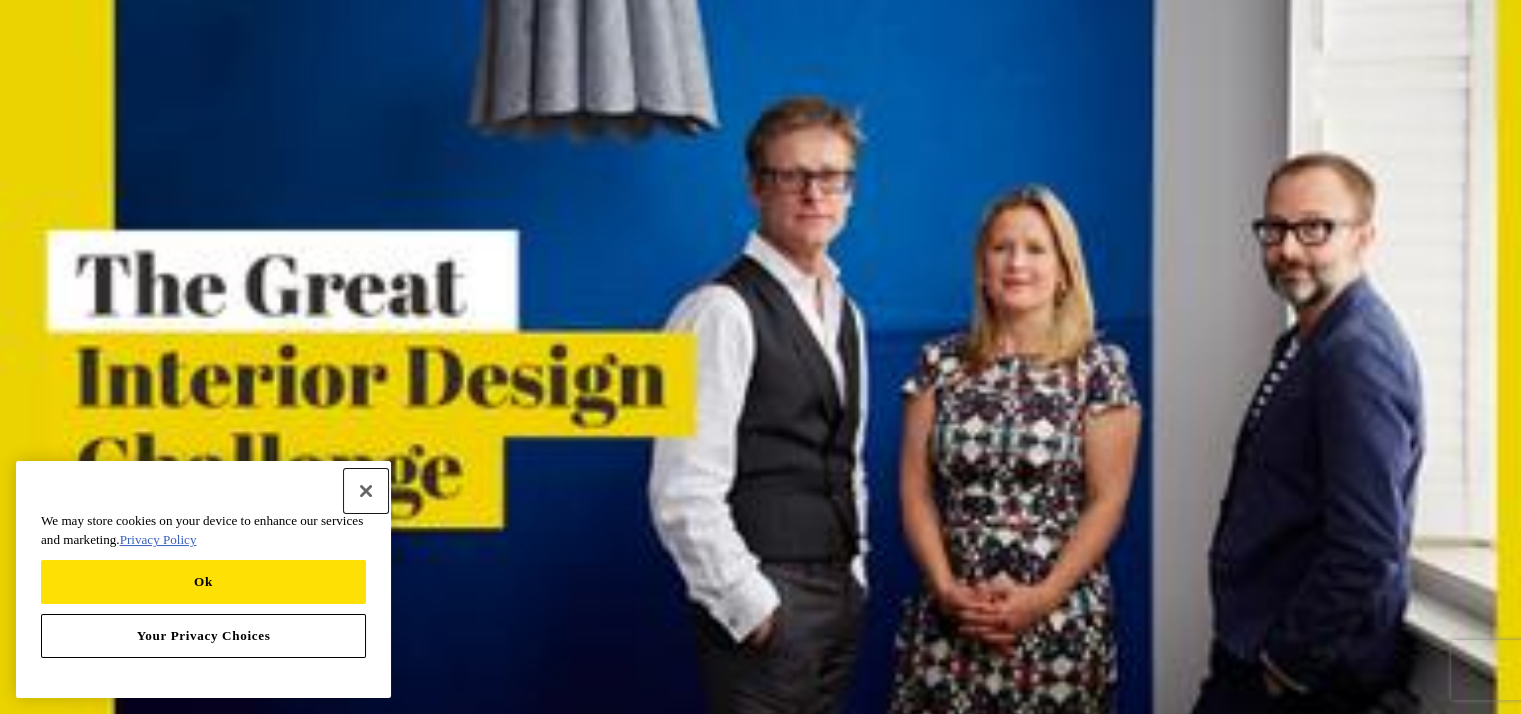 click at bounding box center (366, 491) 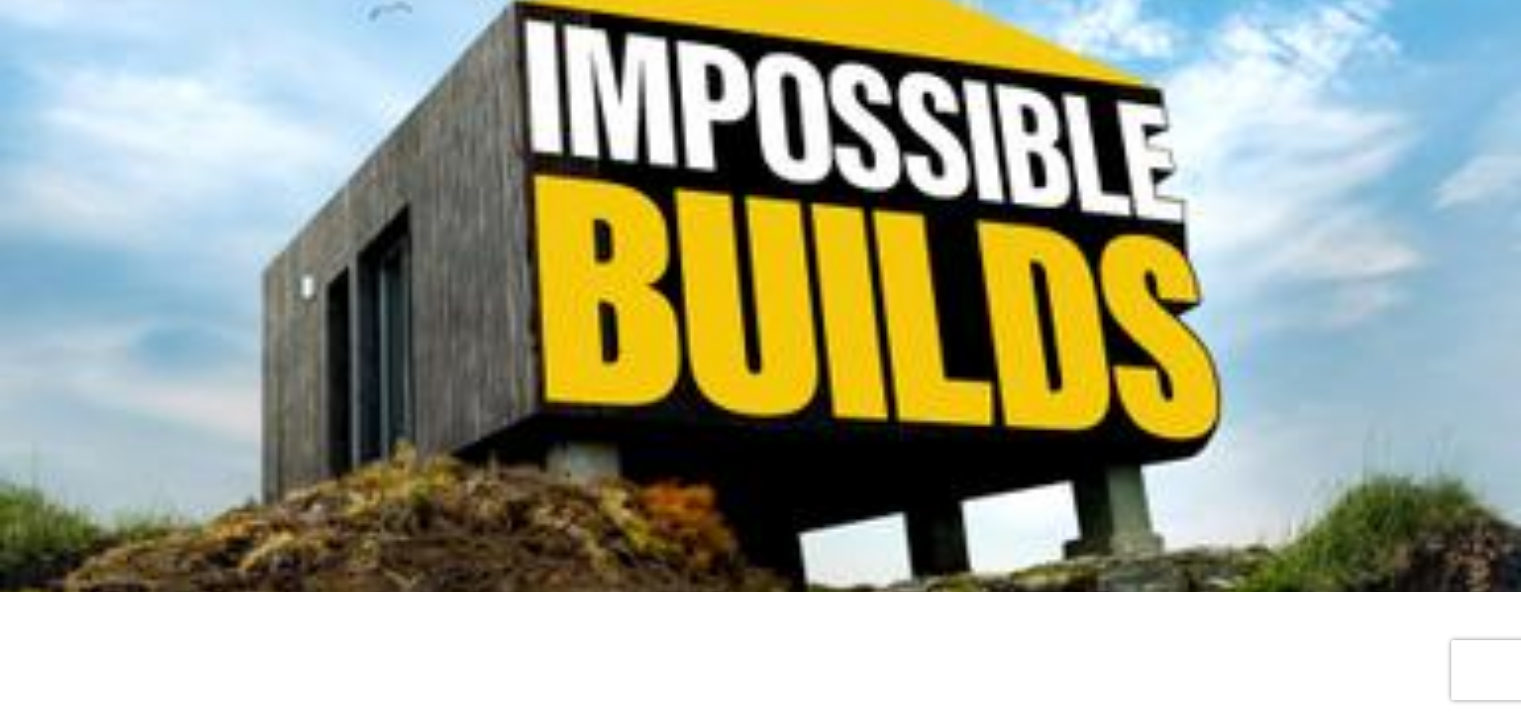 scroll, scrollTop: 0, scrollLeft: 0, axis: both 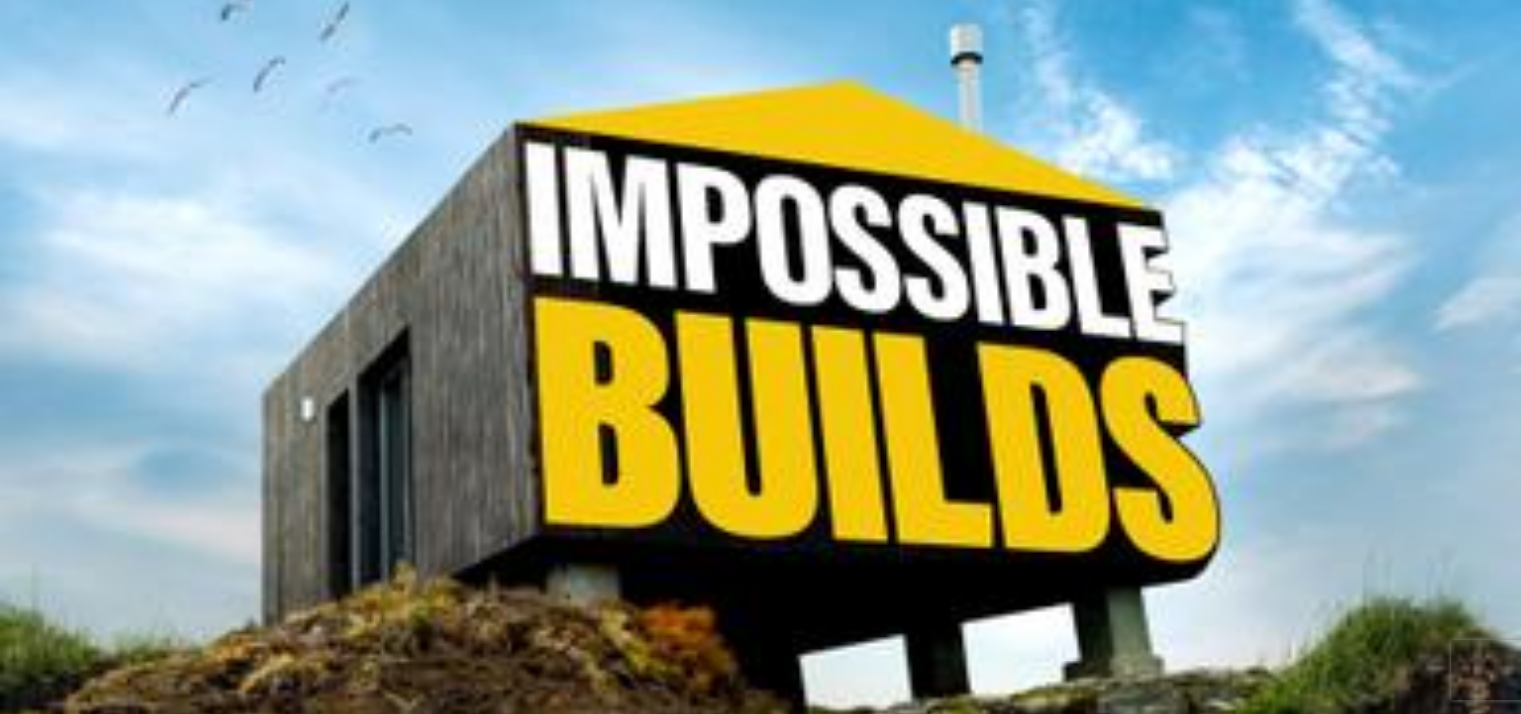 click on "Category  ( 1 )" at bounding box center (51, 527) 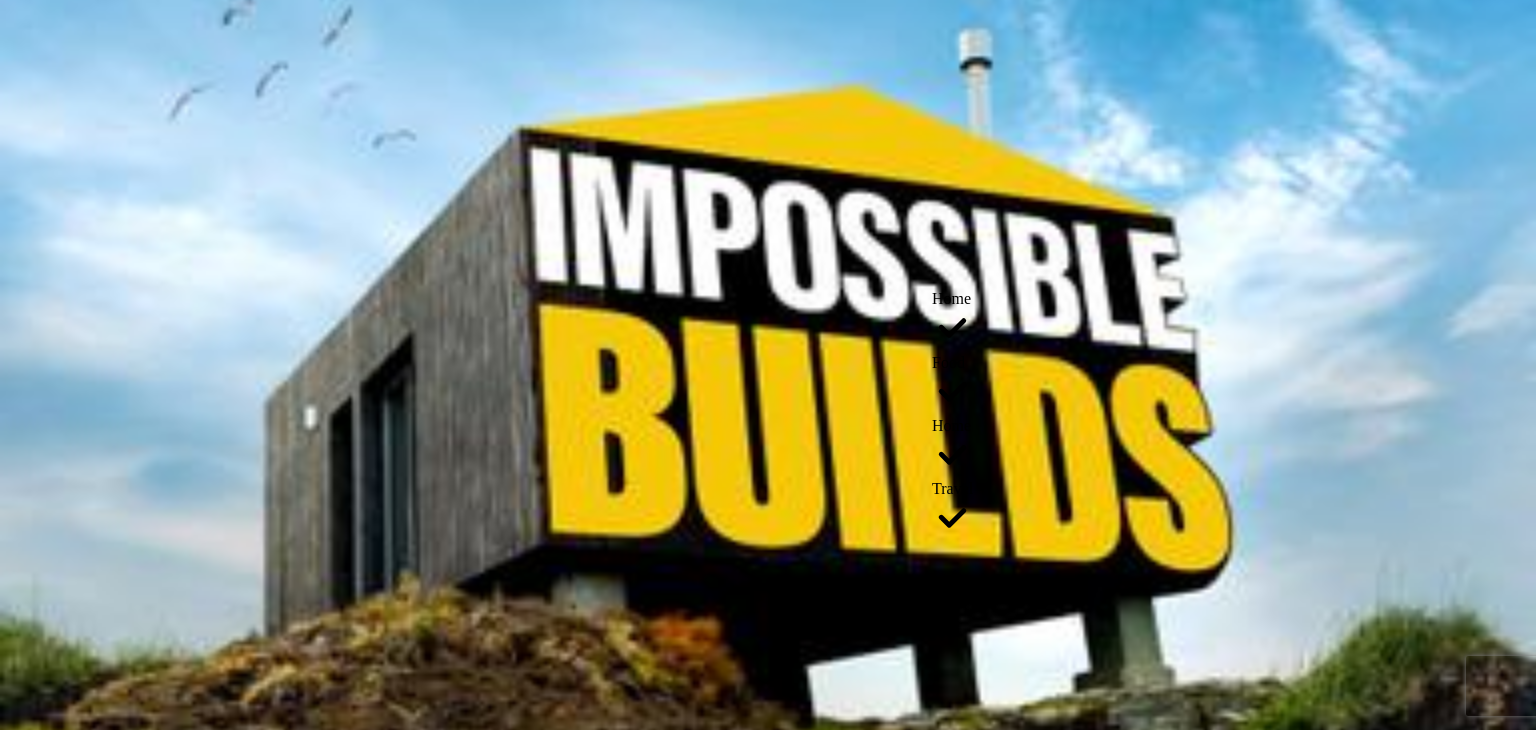 click on "Category  ( 1 )" at bounding box center [51, 530] 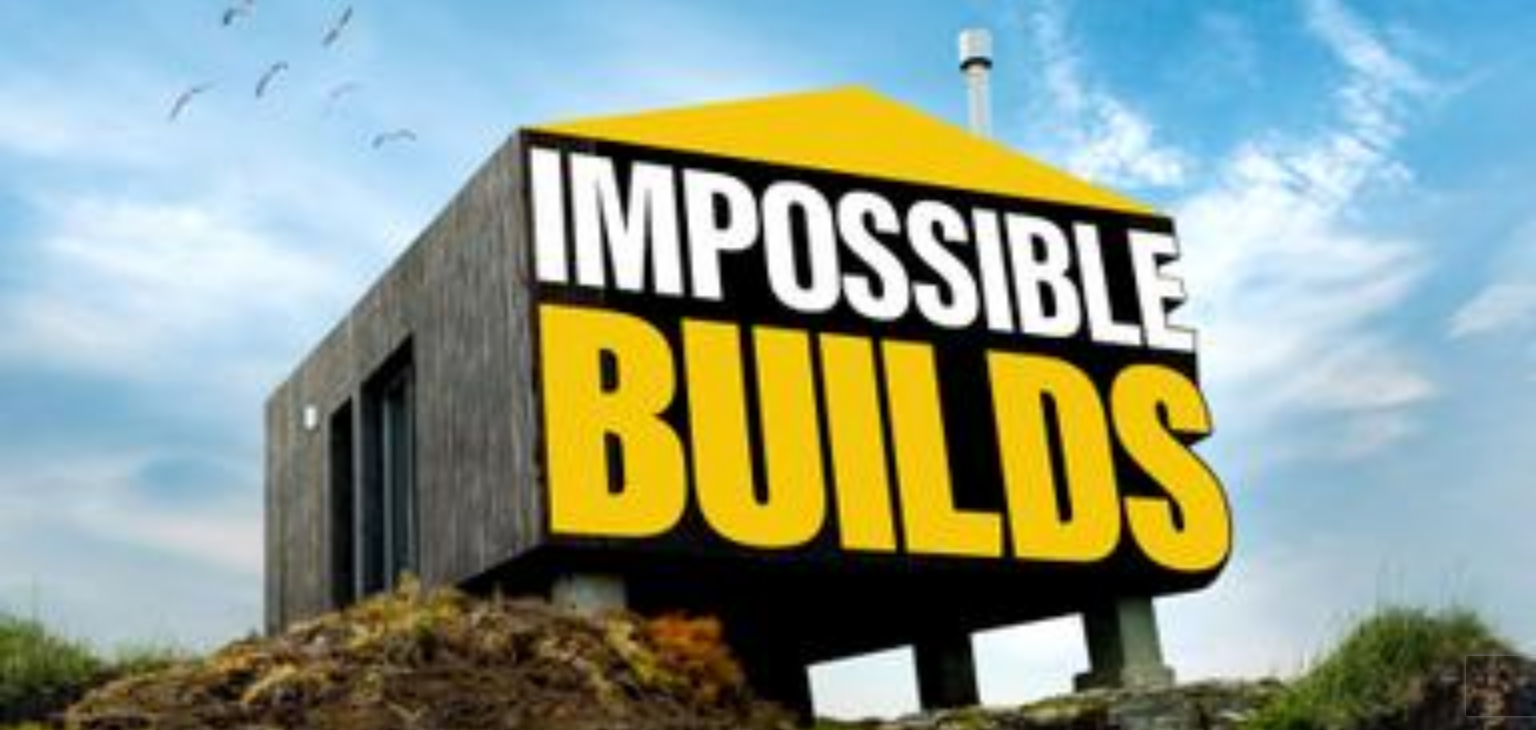 click on "Shows" at bounding box center (36, 2123) 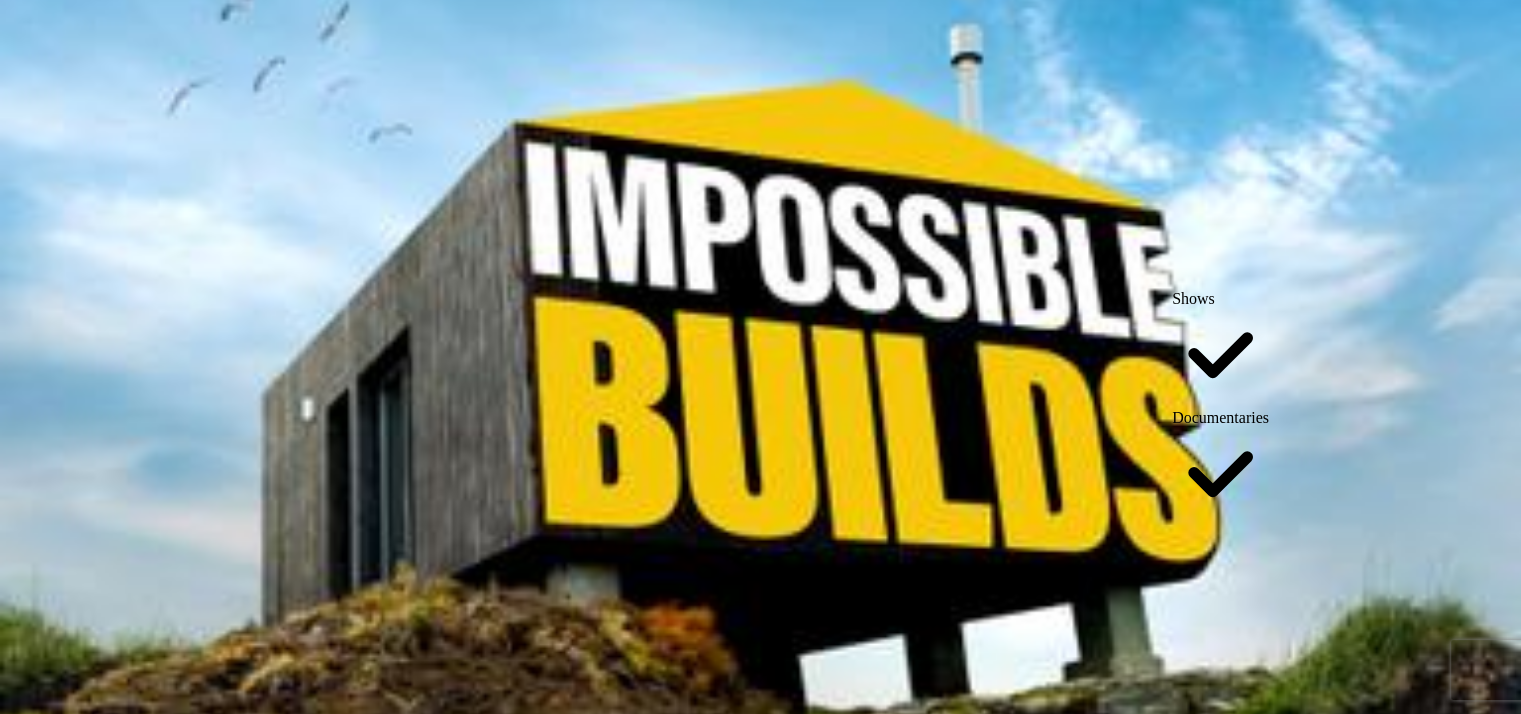 click on "Shows" at bounding box center [36, 2105] 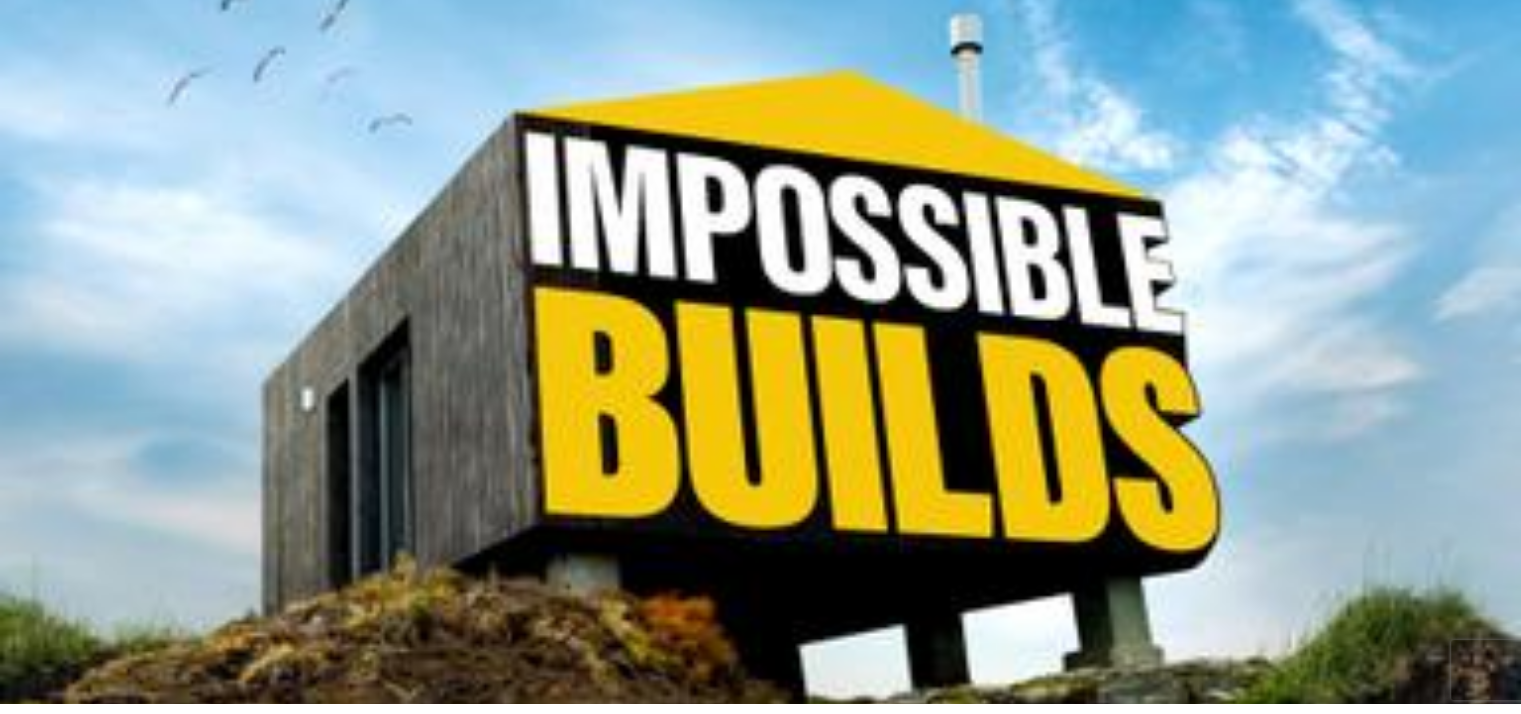 scroll, scrollTop: 0, scrollLeft: 0, axis: both 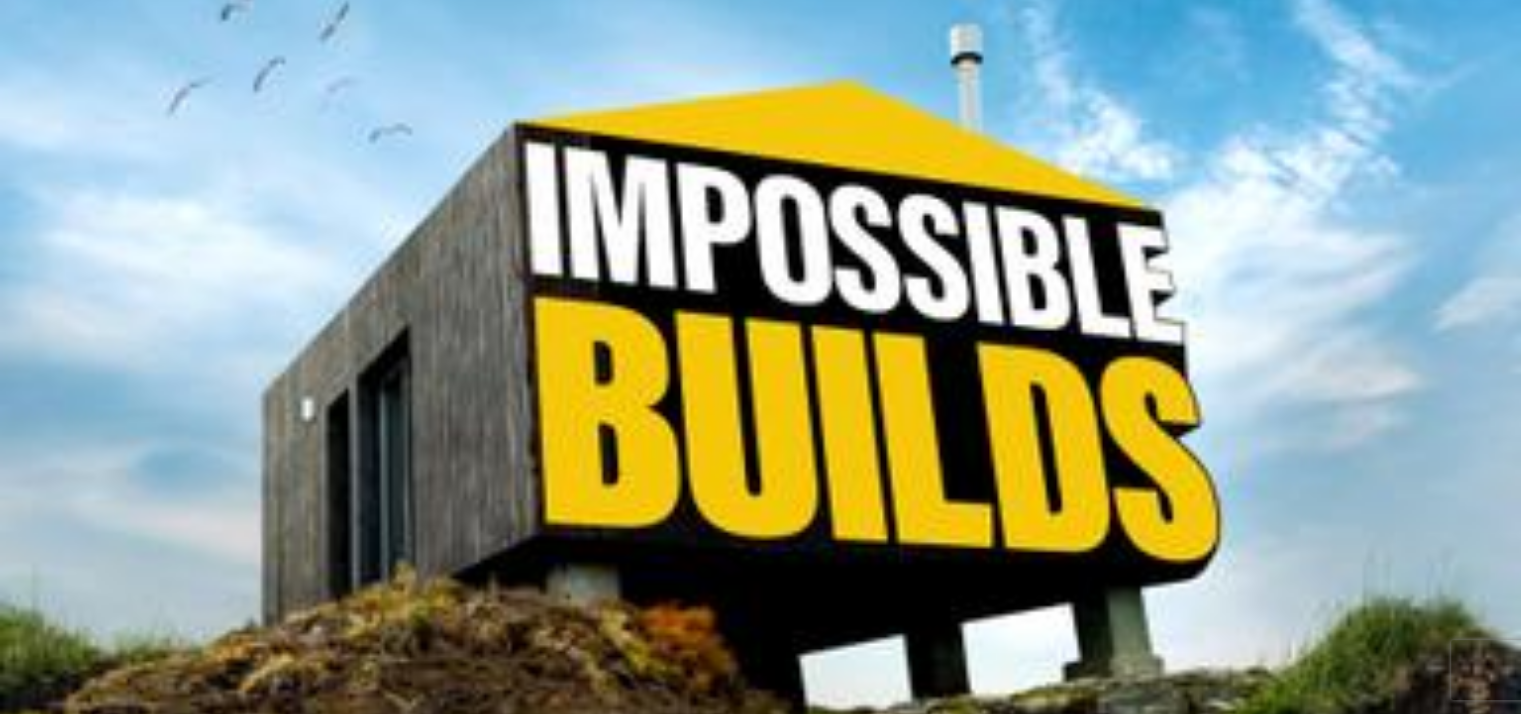 click on "Shows" at bounding box center [29, 426] 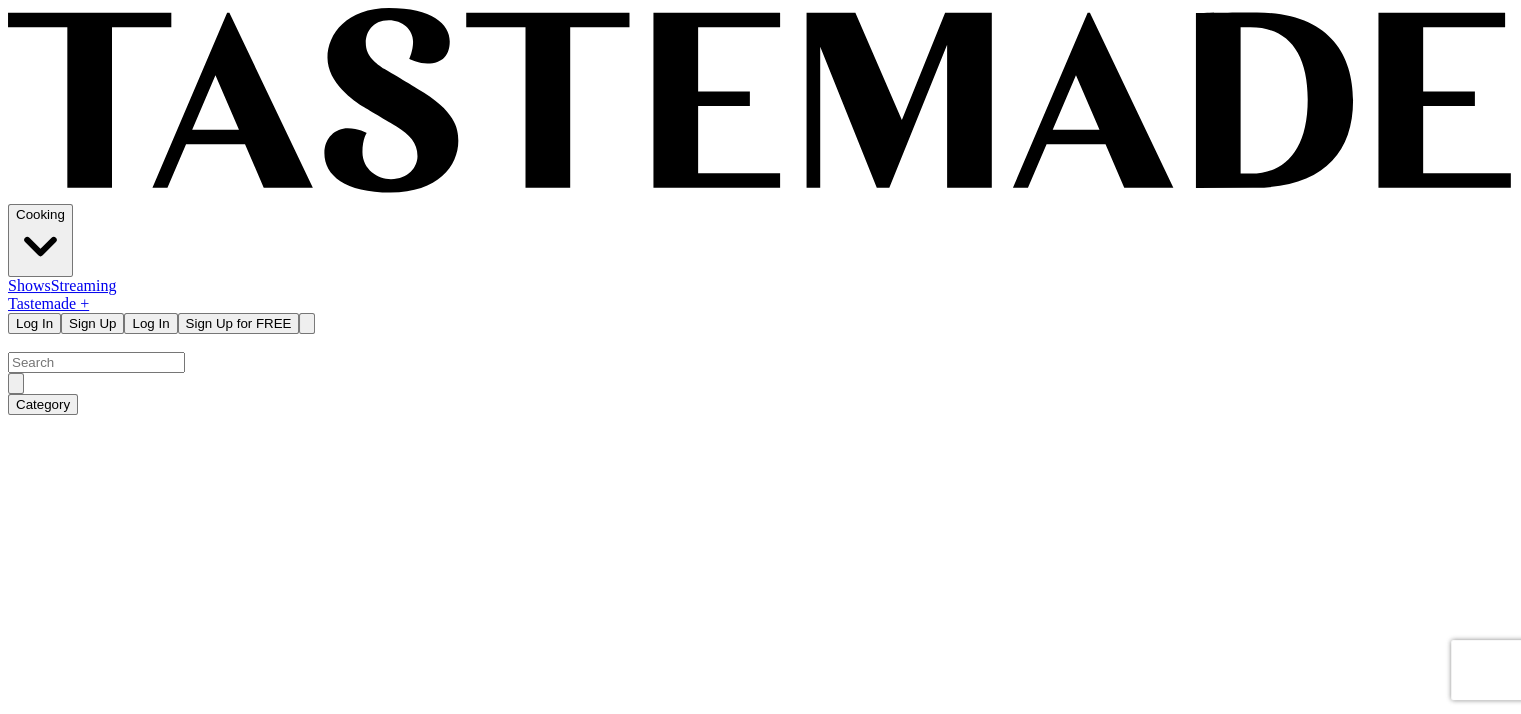 click at bounding box center [27, 8969] 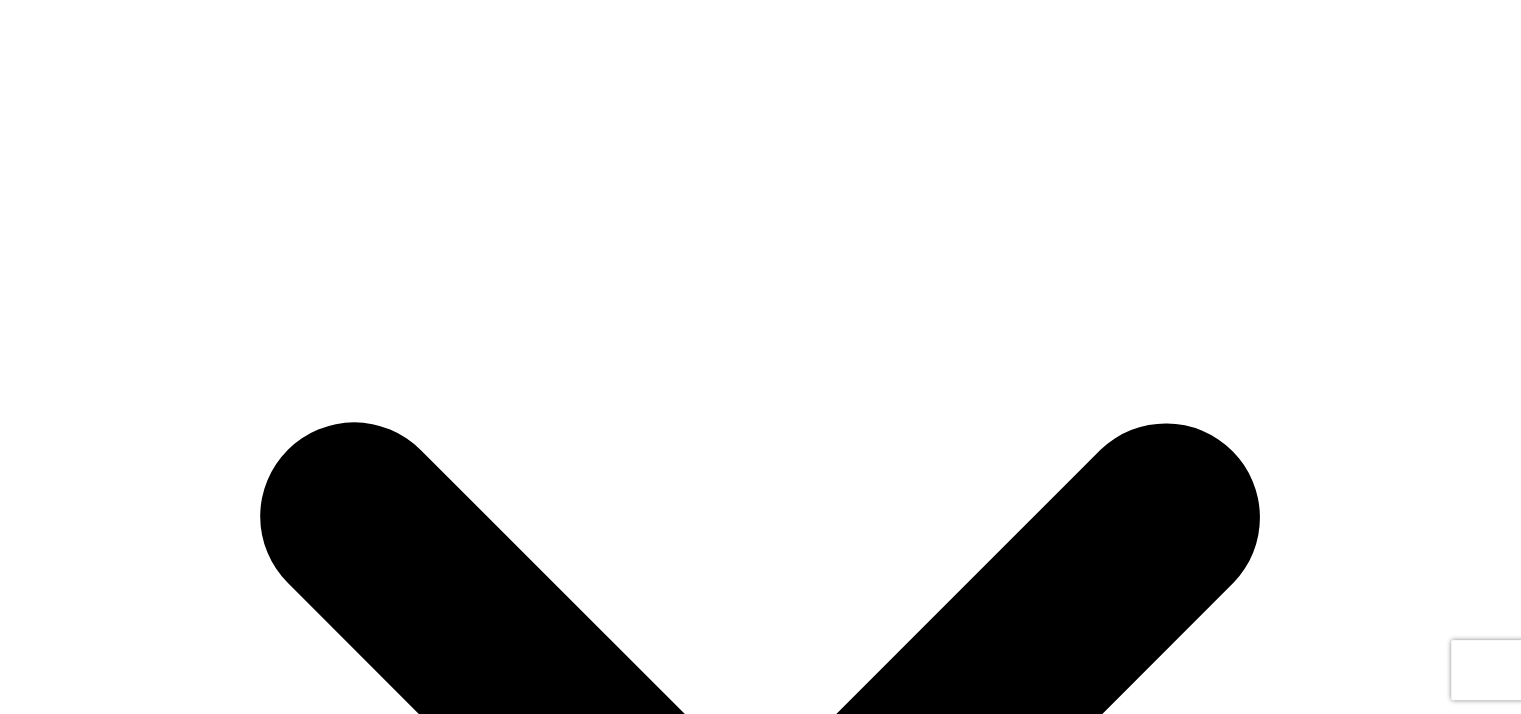 scroll, scrollTop: 500, scrollLeft: 0, axis: vertical 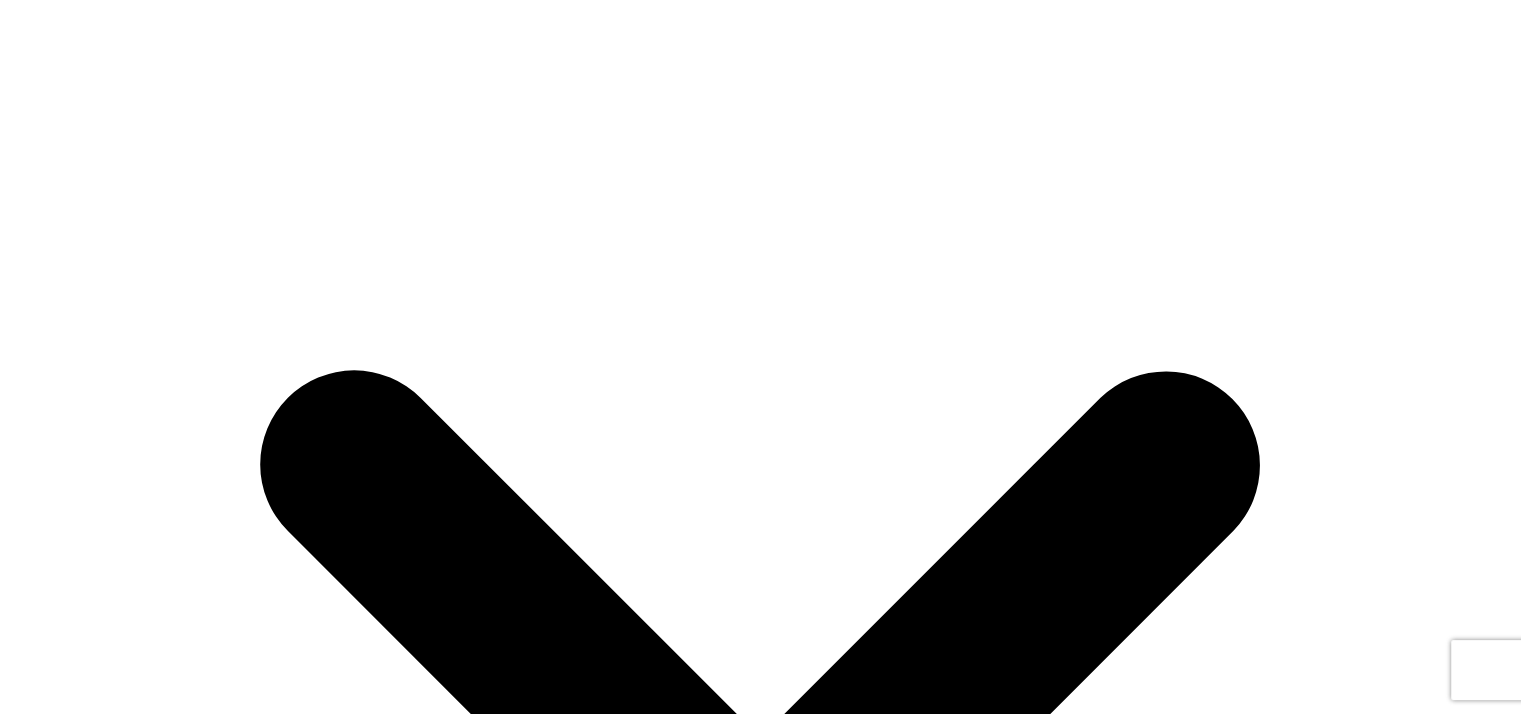 click at bounding box center [16, 8668] 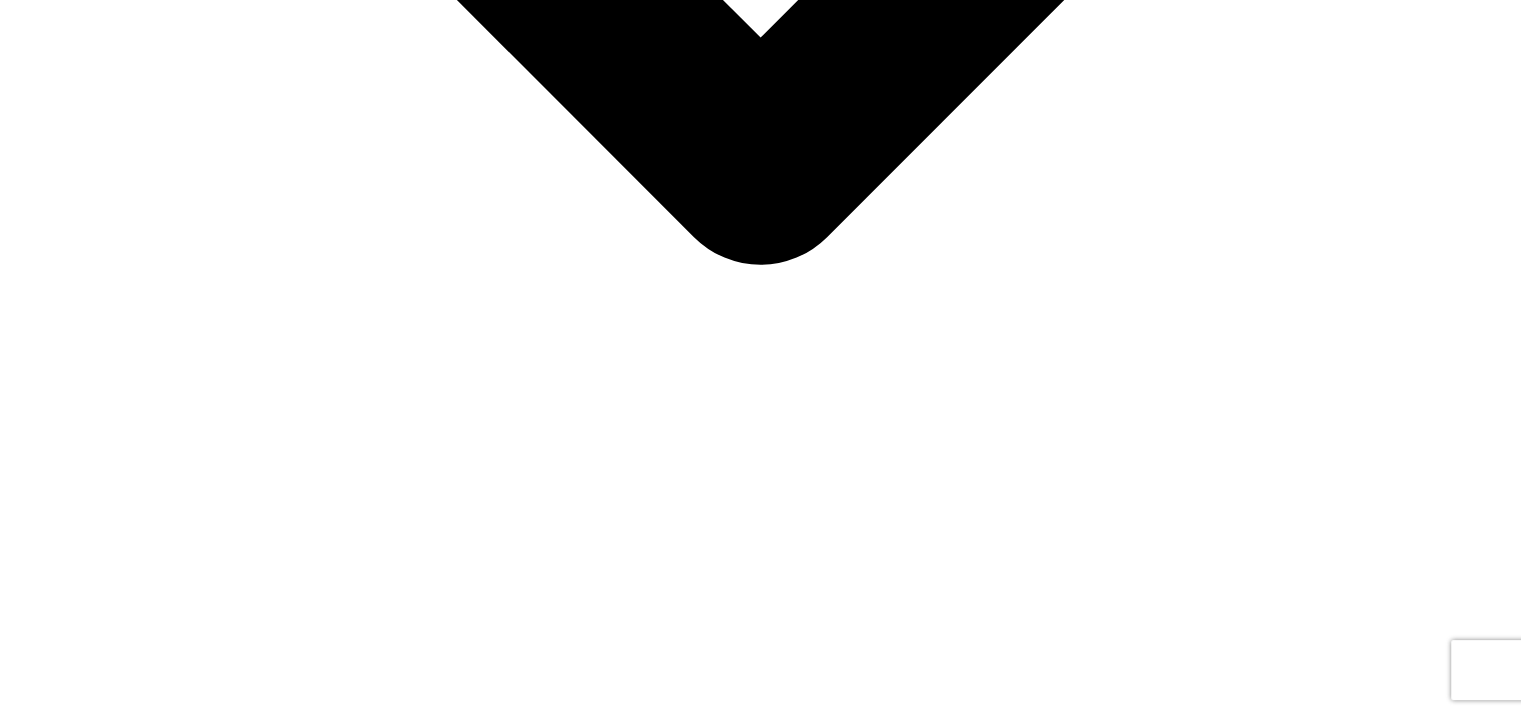 scroll, scrollTop: 1300, scrollLeft: 0, axis: vertical 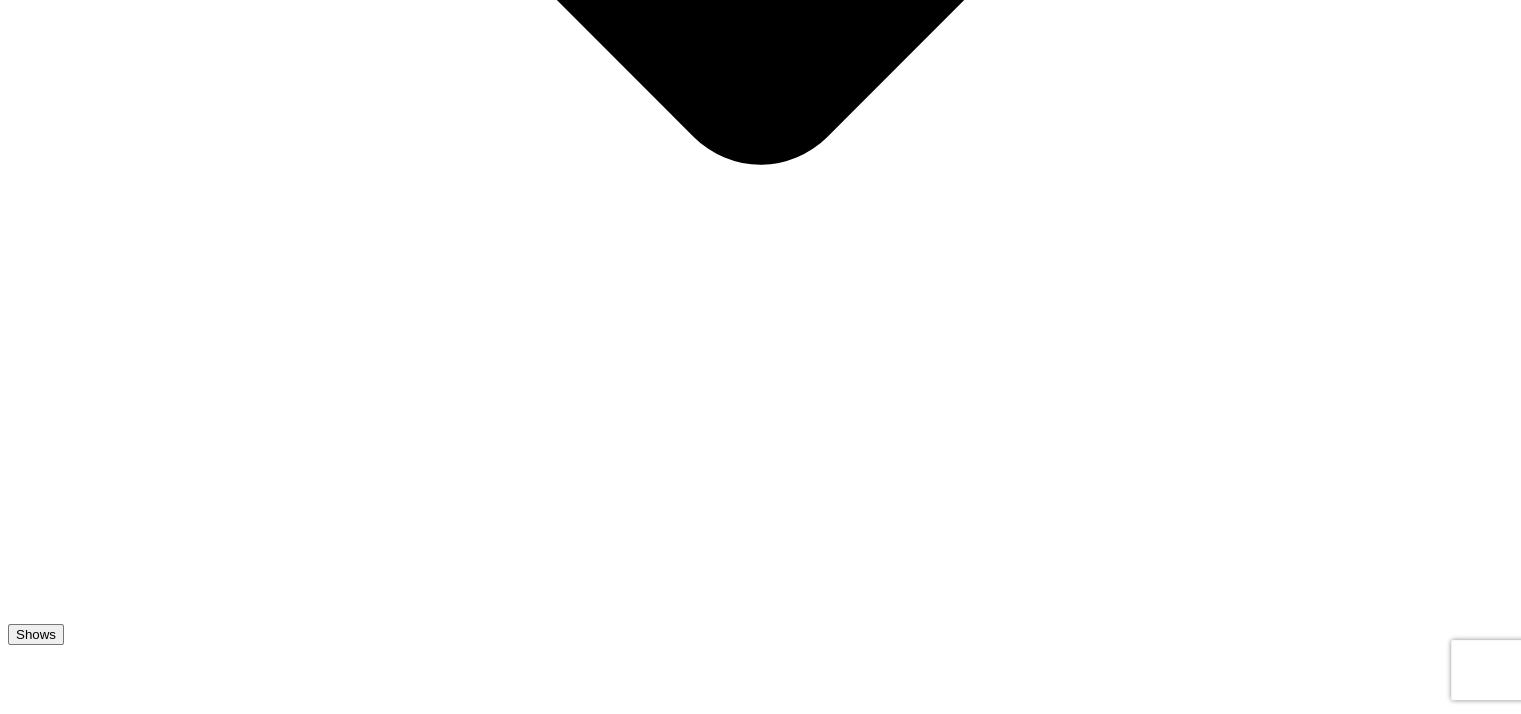 click at bounding box center [5275, 8209] 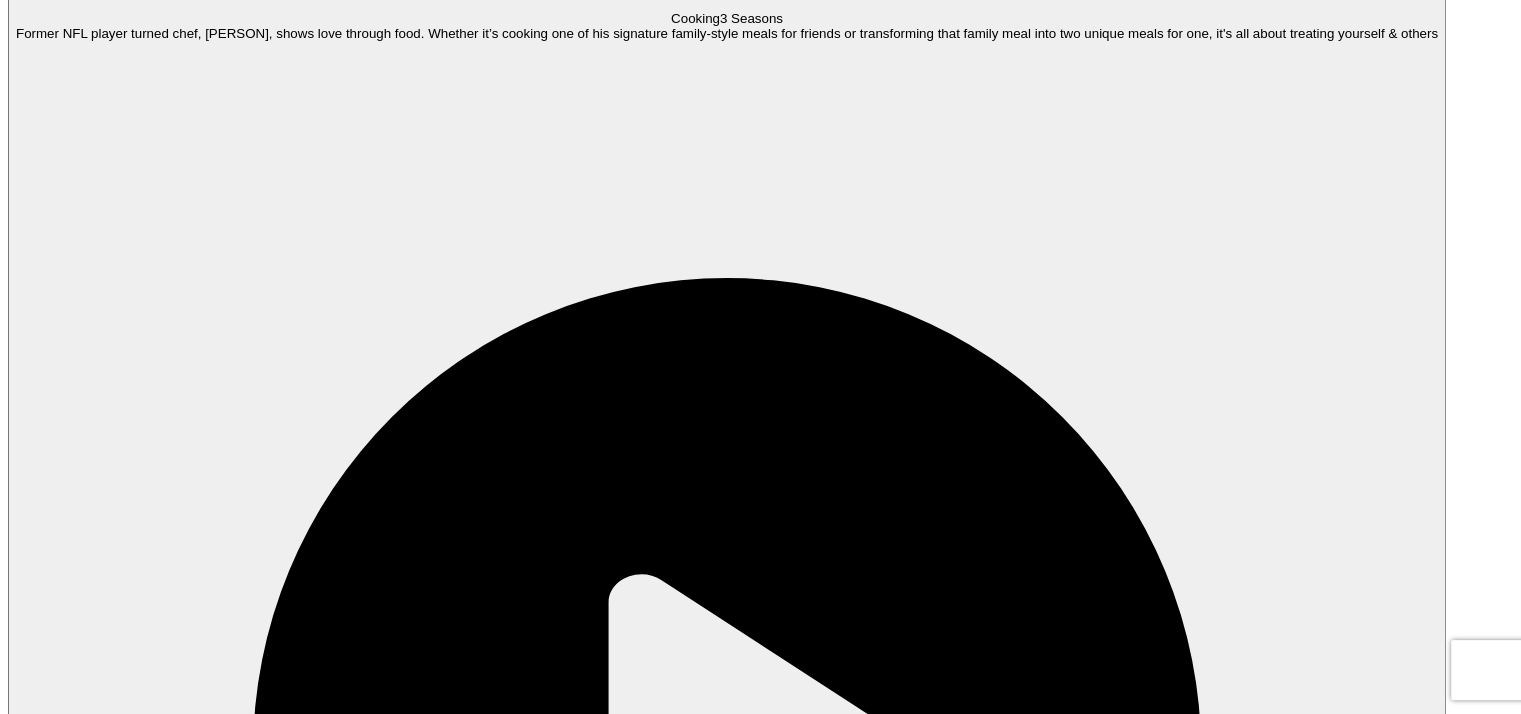 scroll, scrollTop: 500, scrollLeft: 0, axis: vertical 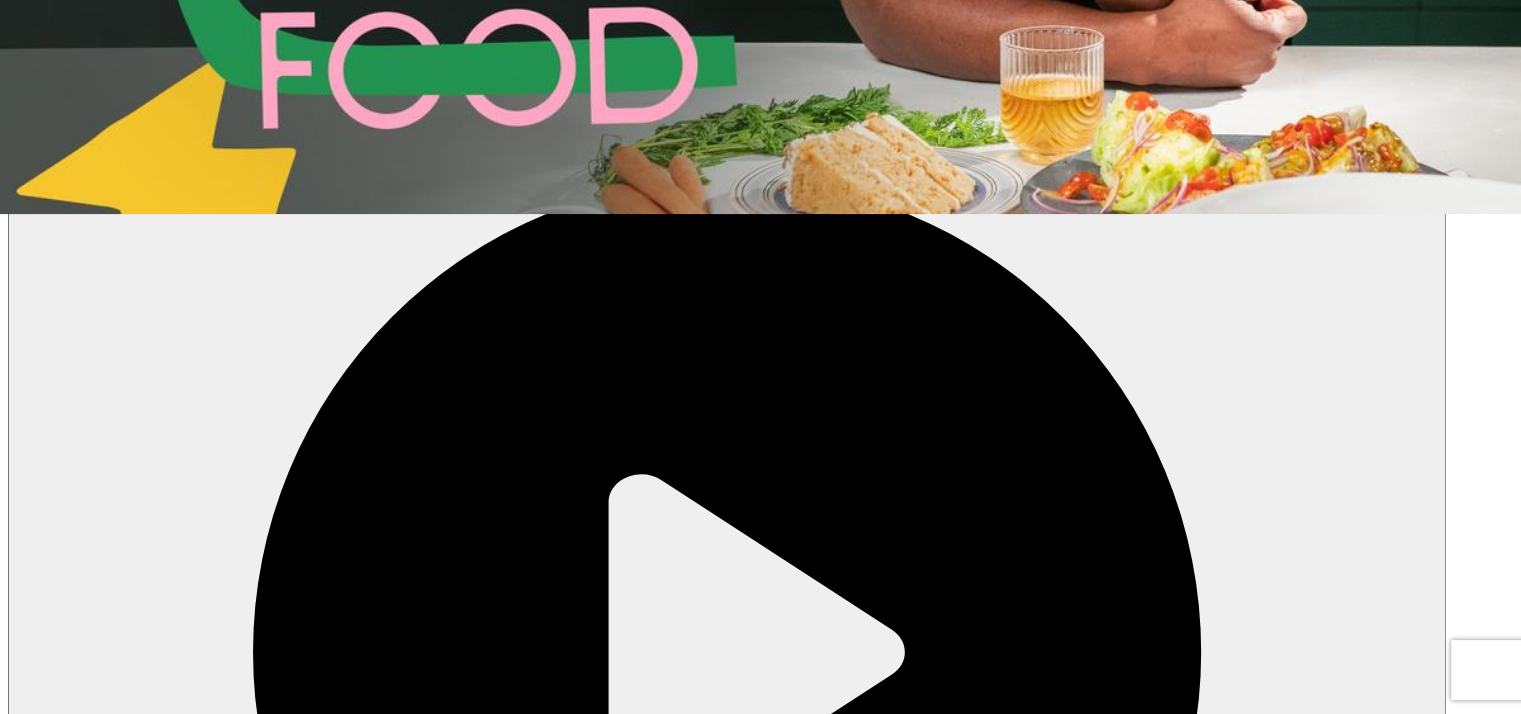 click at bounding box center [27, 3181] 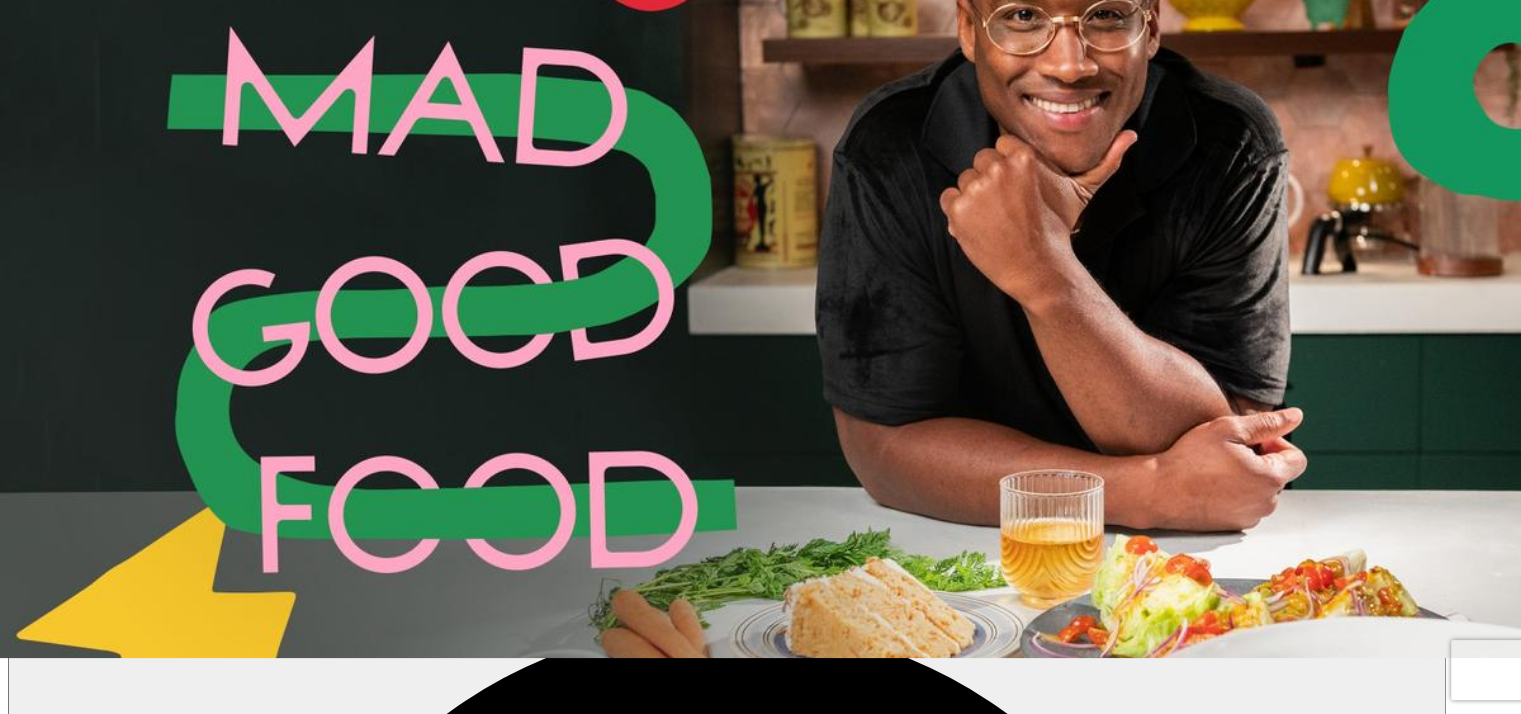 scroll, scrollTop: 0, scrollLeft: 0, axis: both 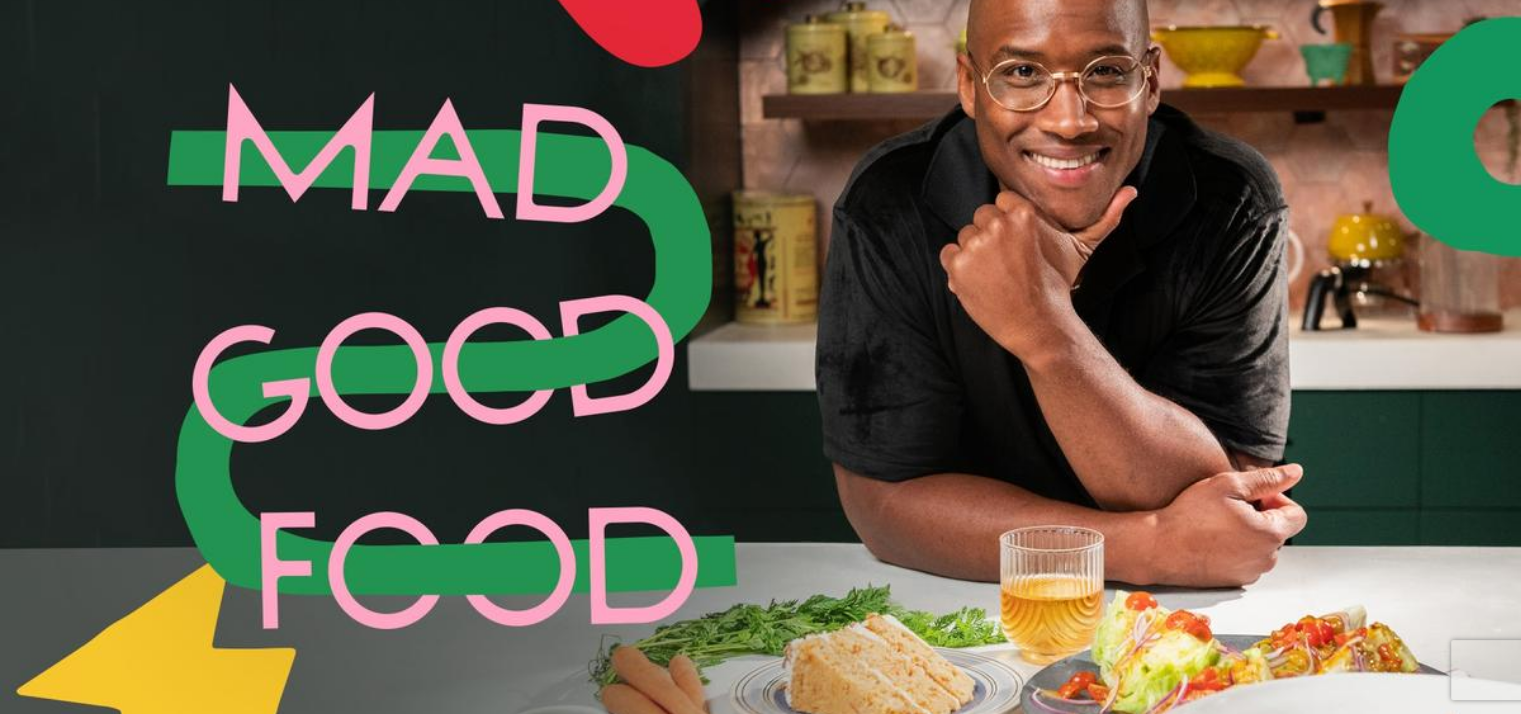 click on "3 Seasons" at bounding box center (751, 418) 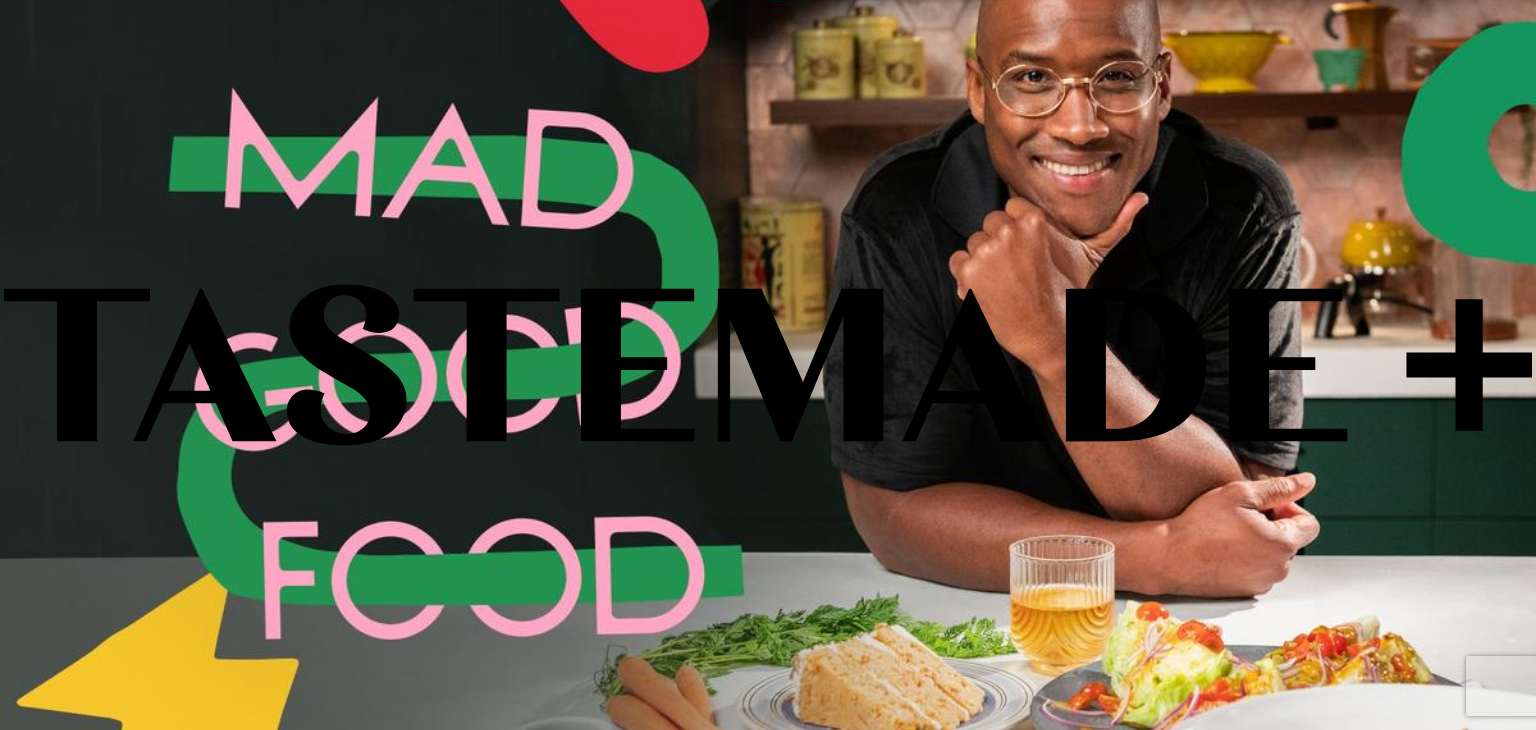 click on "Log in" at bounding box center (160, 18028) 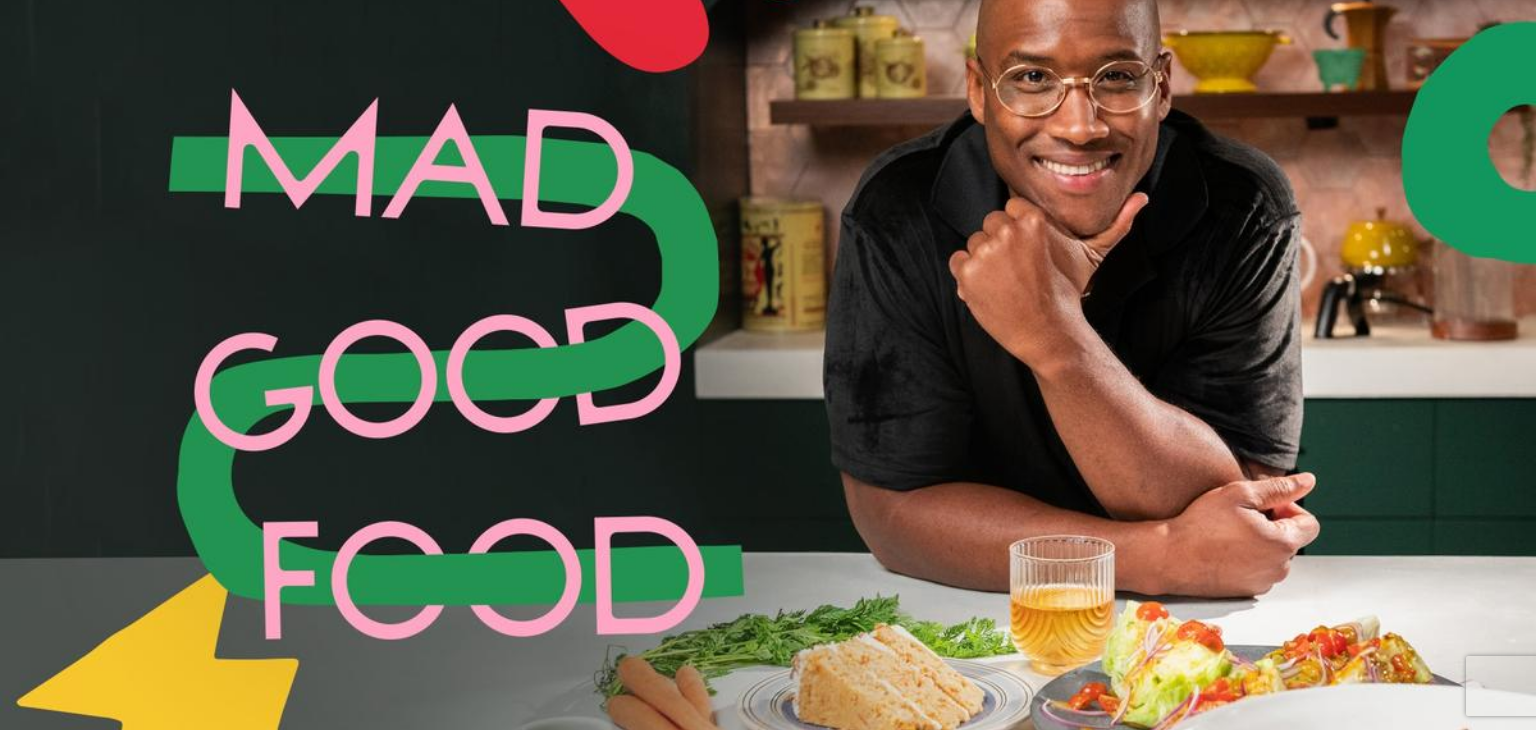 click on "Google" at bounding box center [47, 18280] 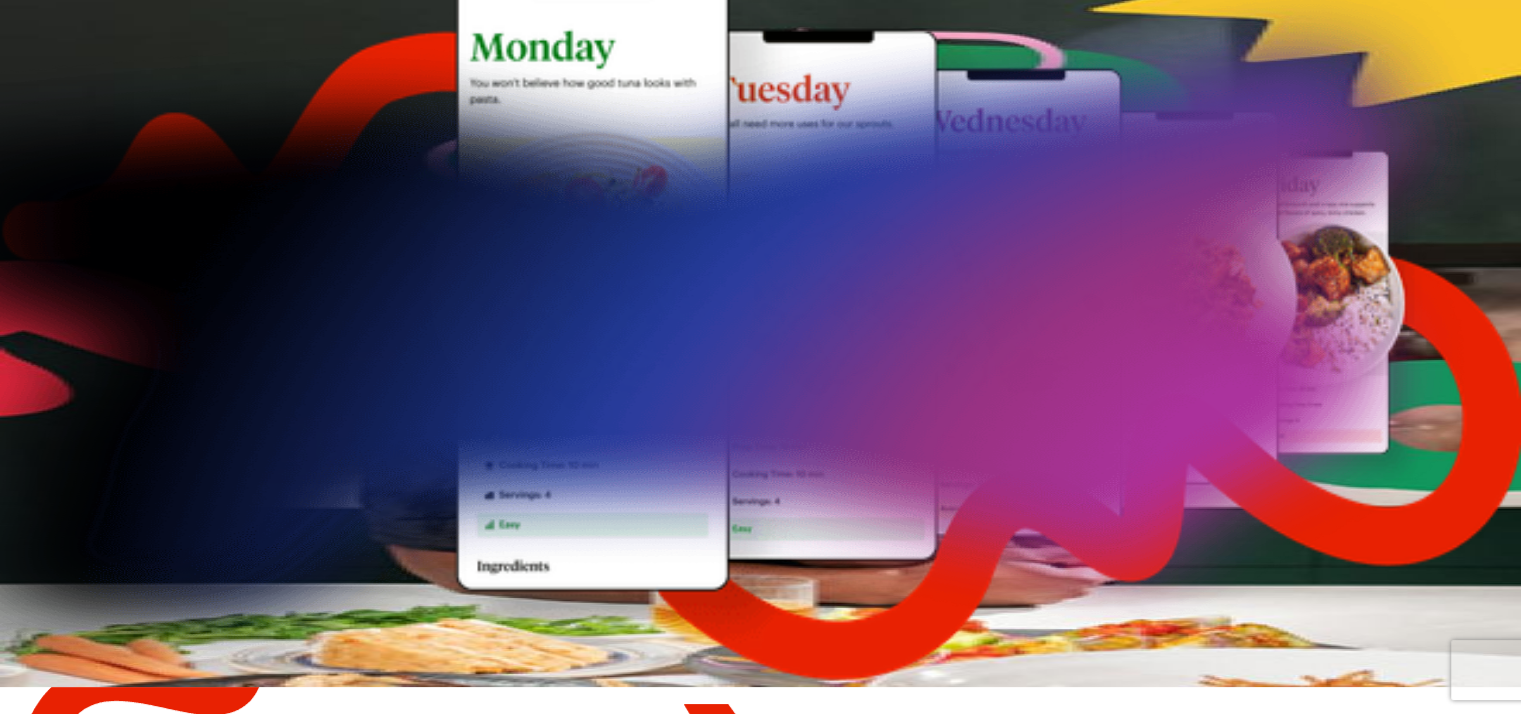 scroll, scrollTop: 0, scrollLeft: 0, axis: both 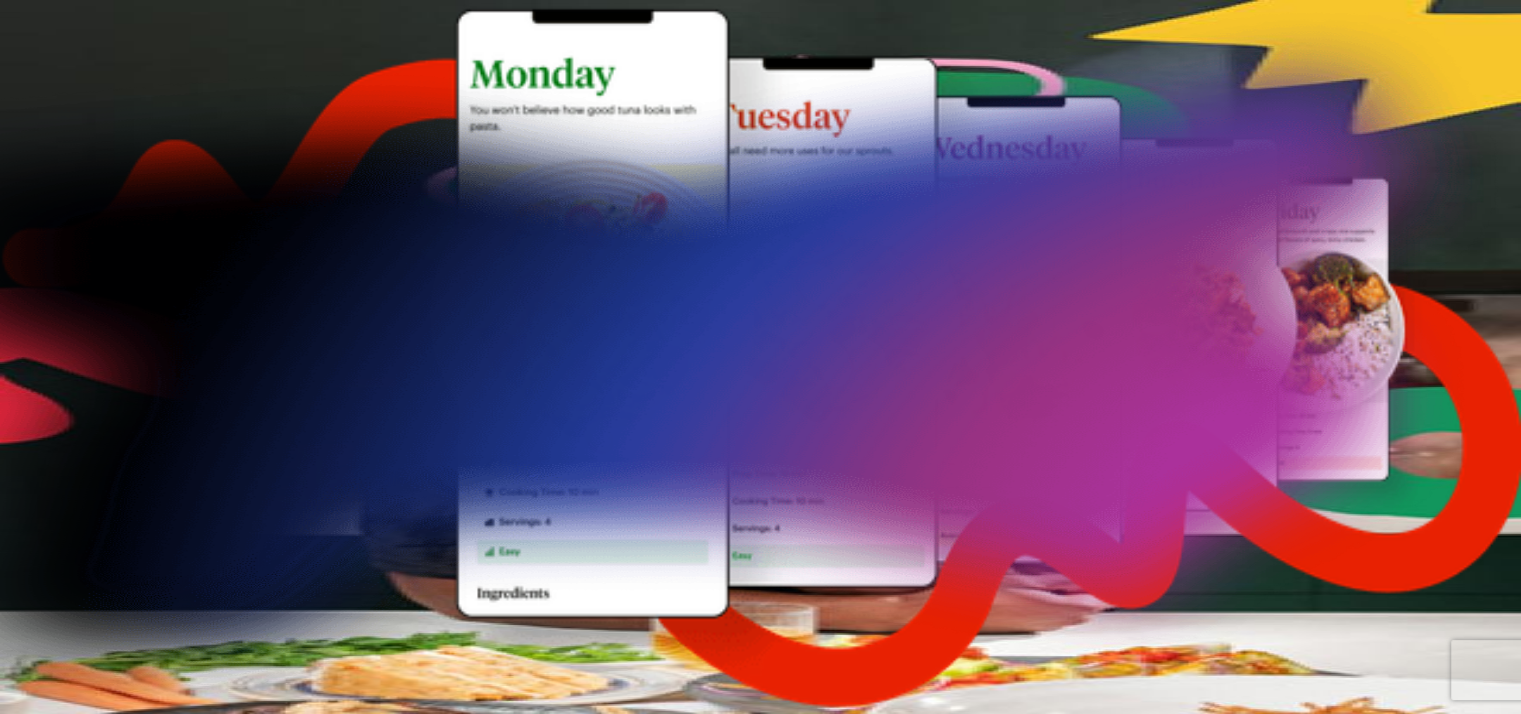 click on "Shows" at bounding box center (29, 285) 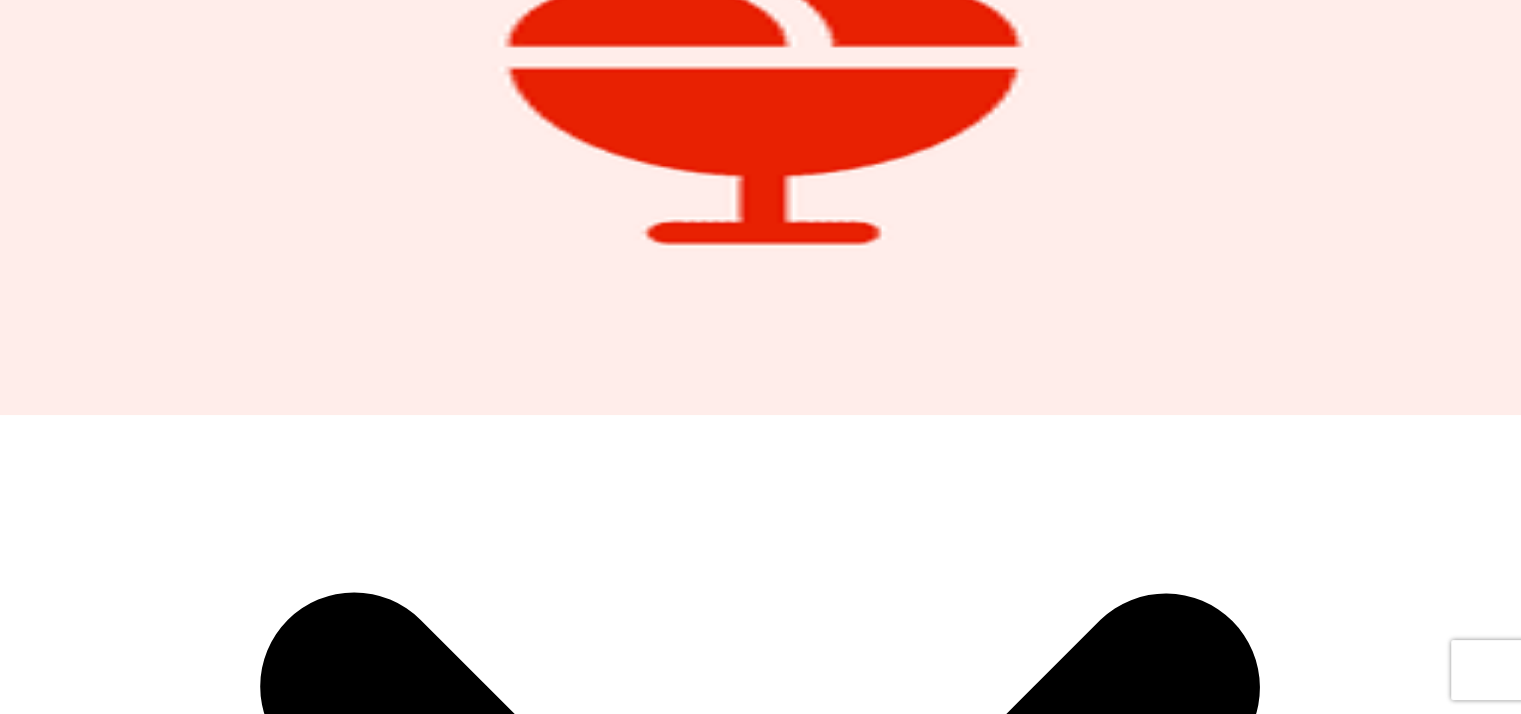 scroll, scrollTop: 300, scrollLeft: 0, axis: vertical 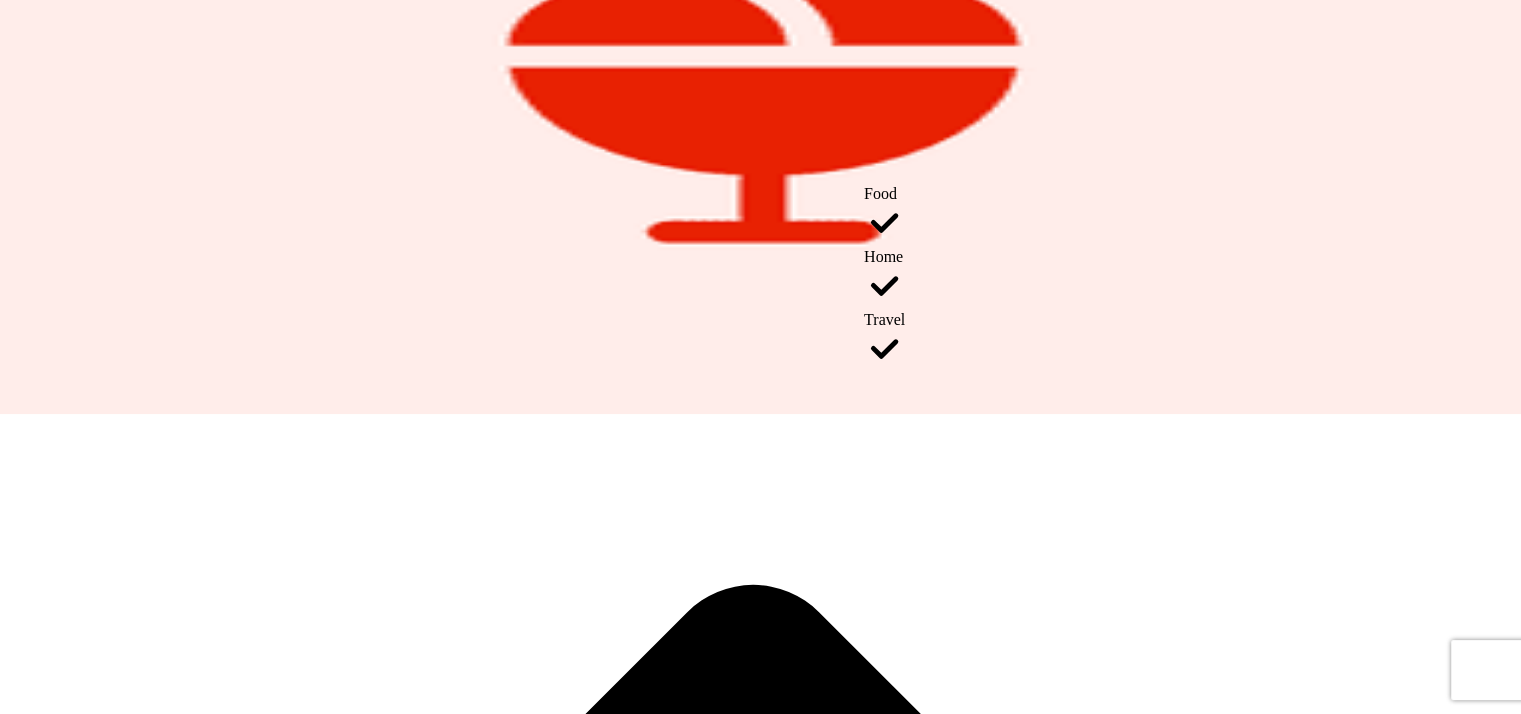 click on "Category" at bounding box center (43, 123) 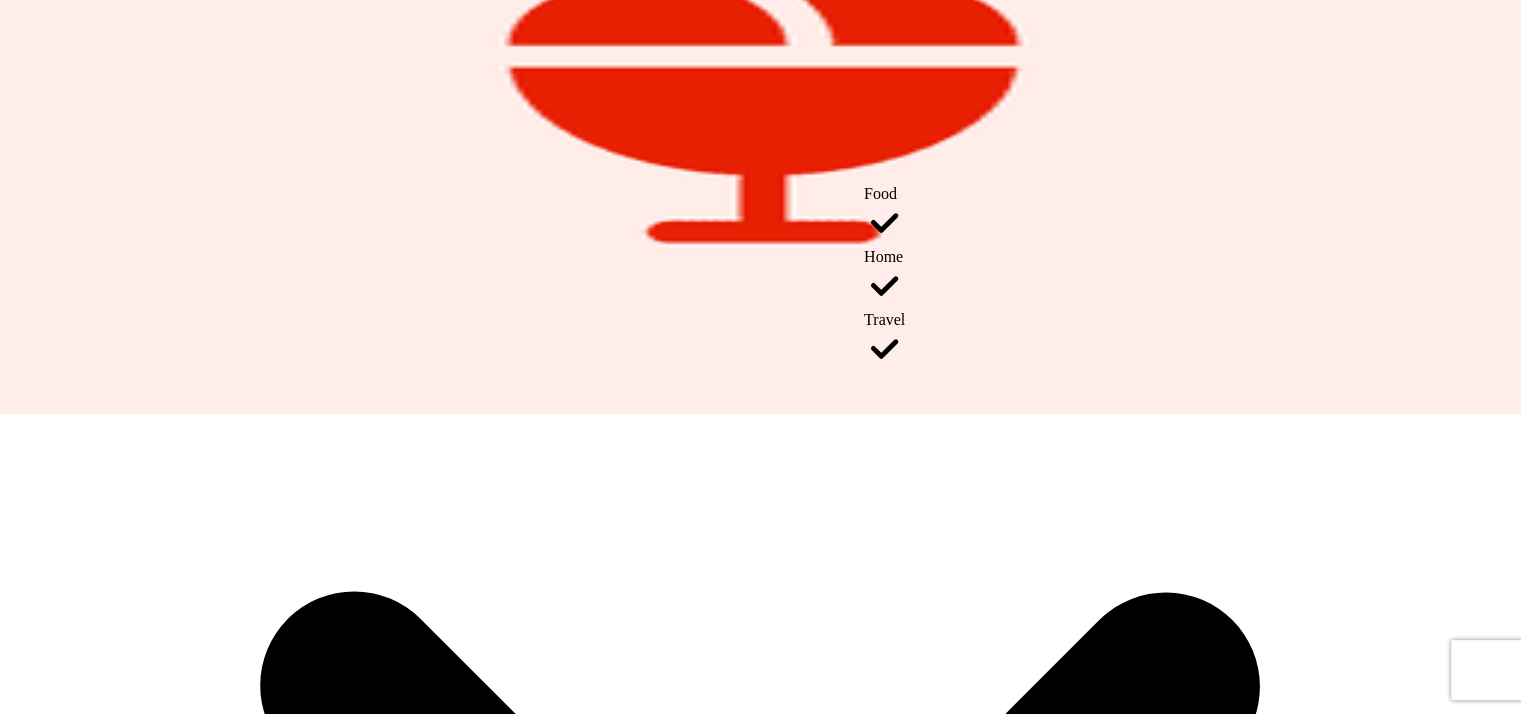 click on "Category" at bounding box center [43, 125] 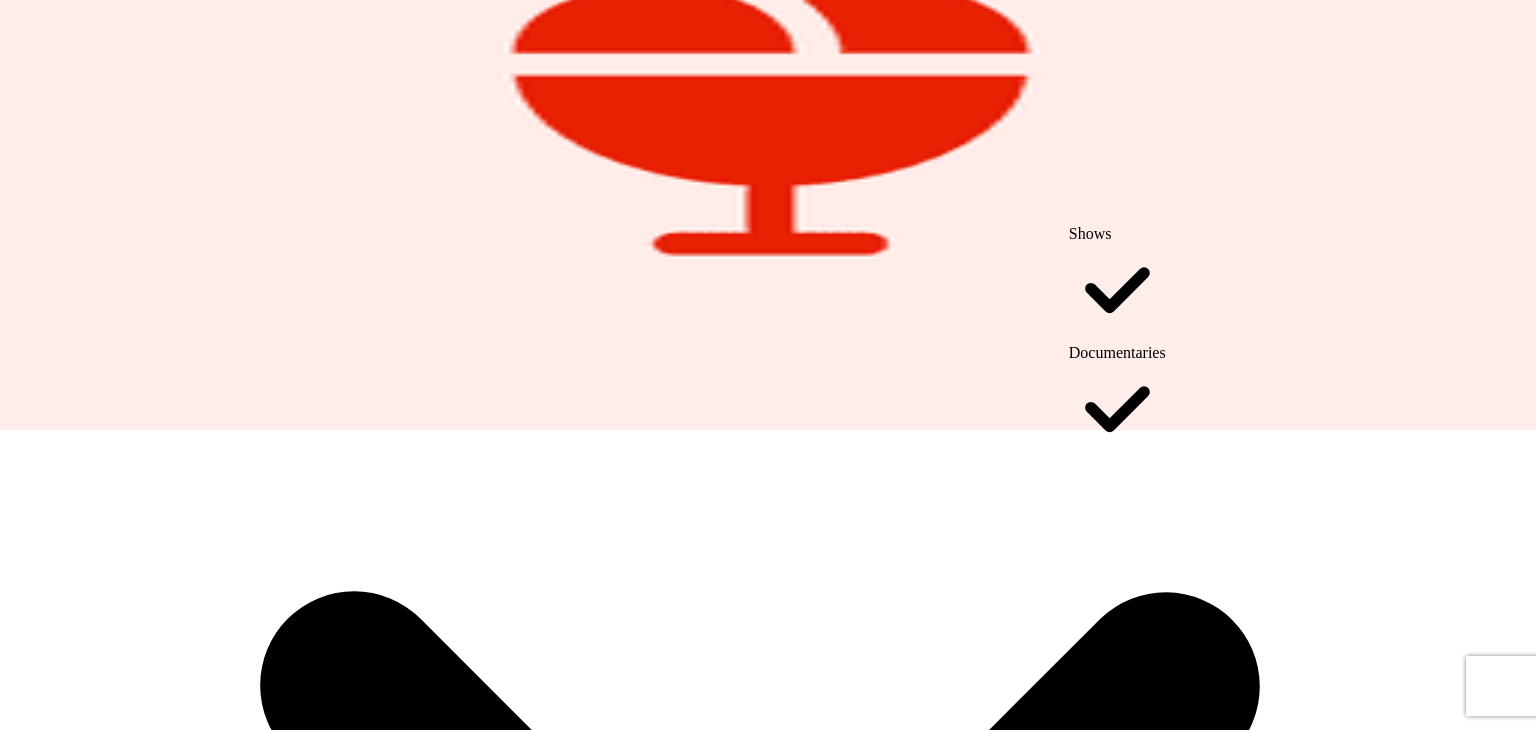 click on "Shows" at bounding box center (36, 1655) 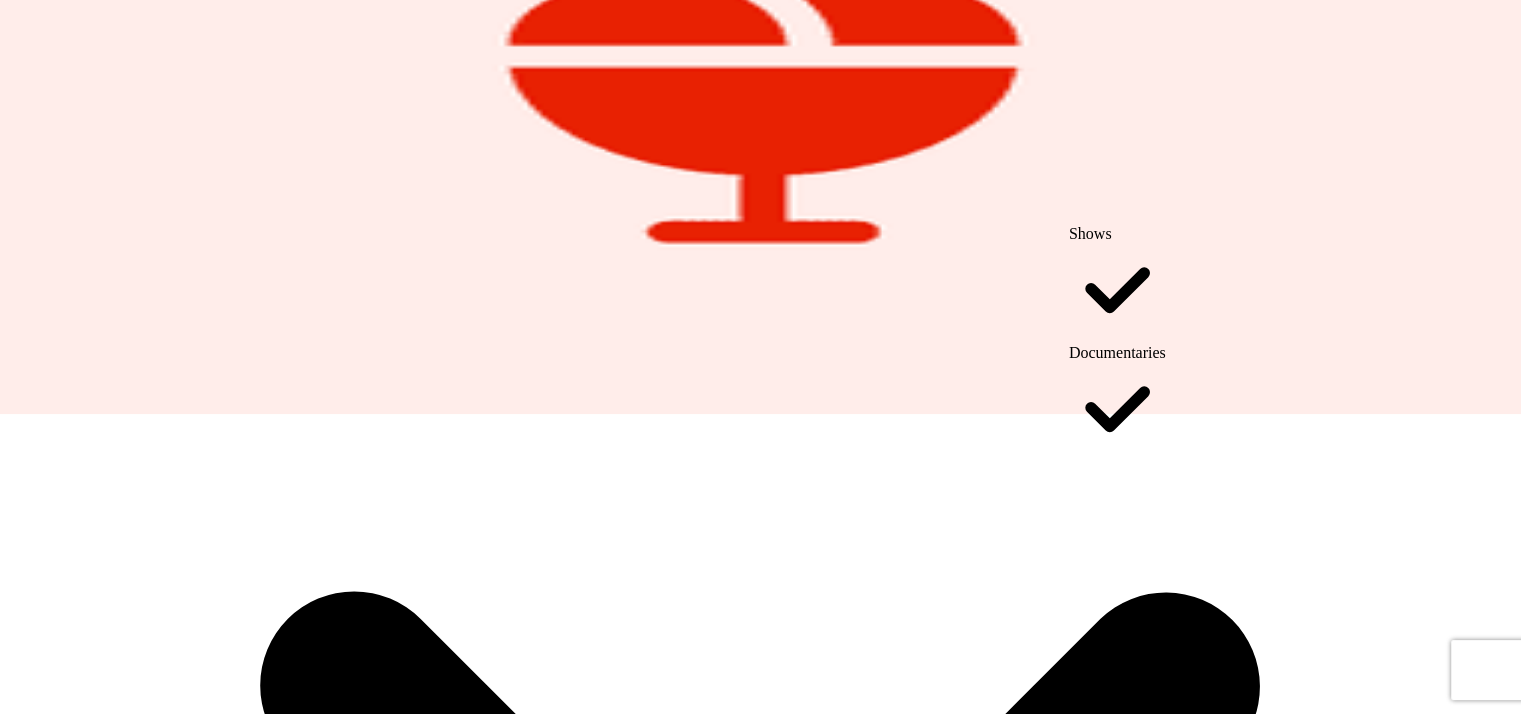 click on "Shows" at bounding box center (36, 1655) 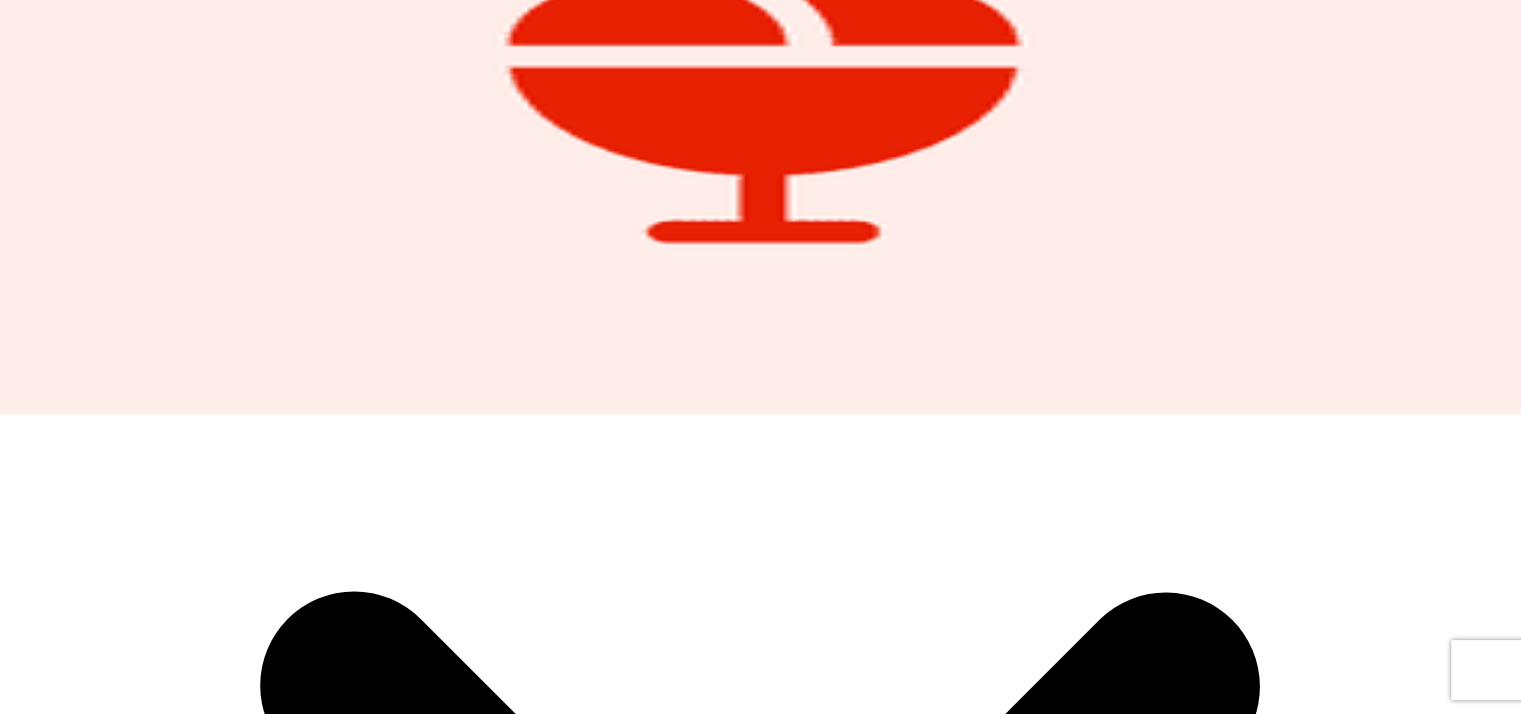 click on "Category Shows Search Search" at bounding box center [760, 1642] 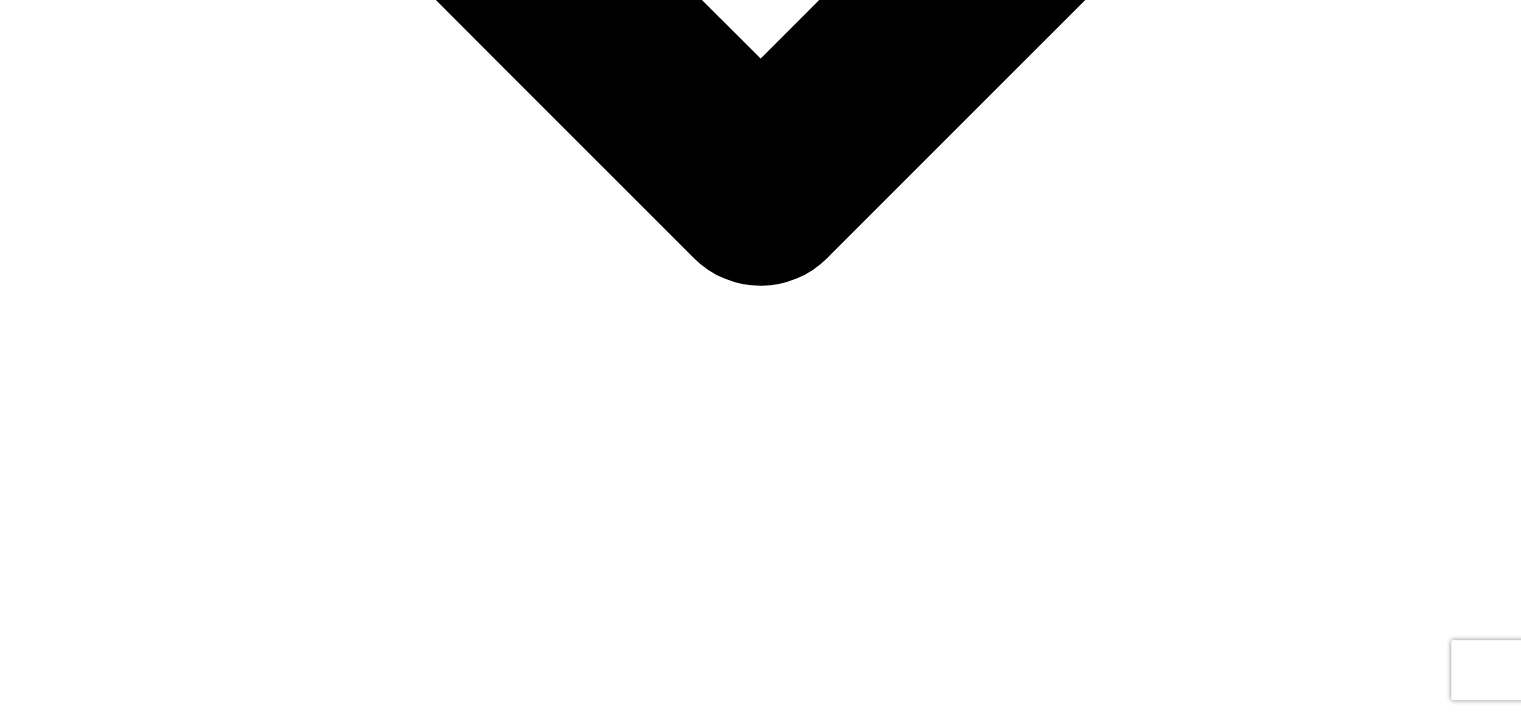 scroll, scrollTop: 1300, scrollLeft: 0, axis: vertical 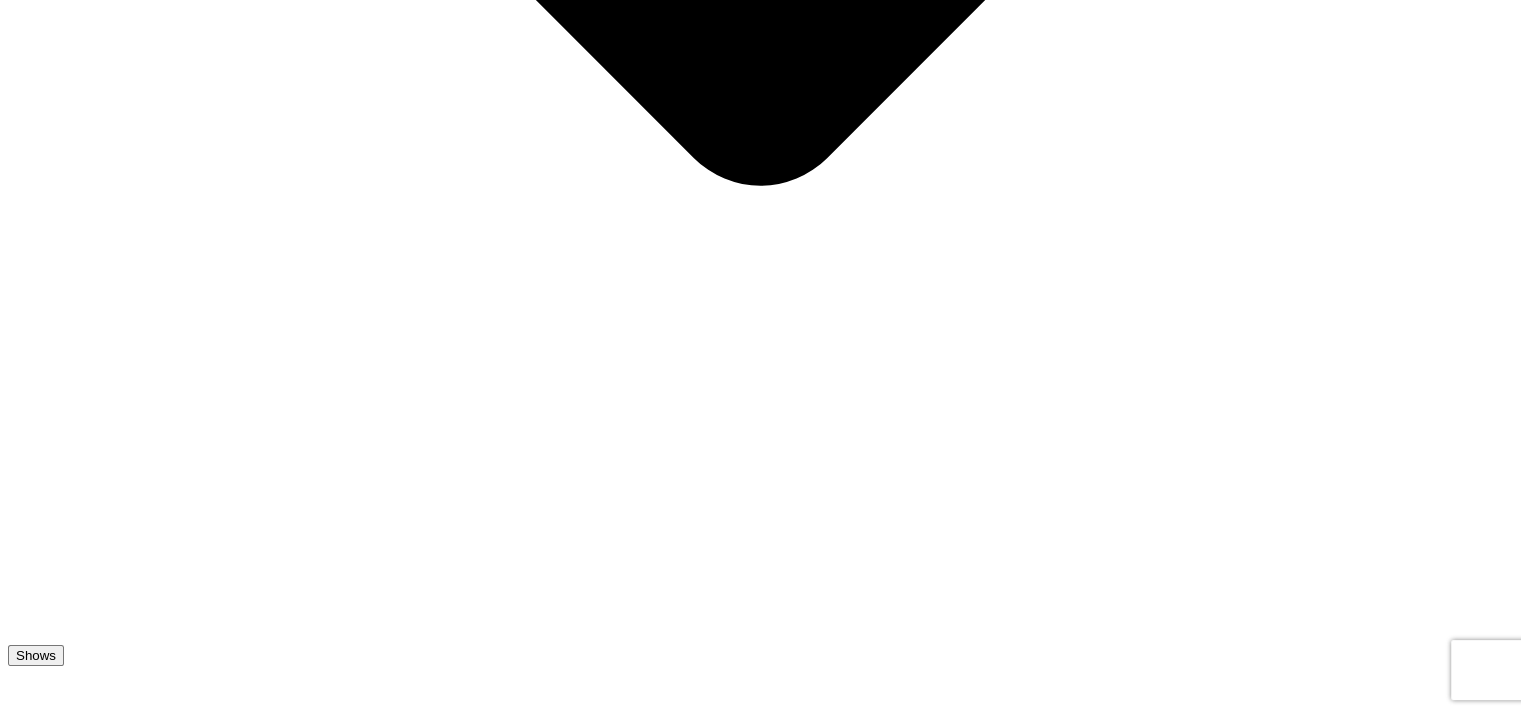 click at bounding box center [5275, 8230] 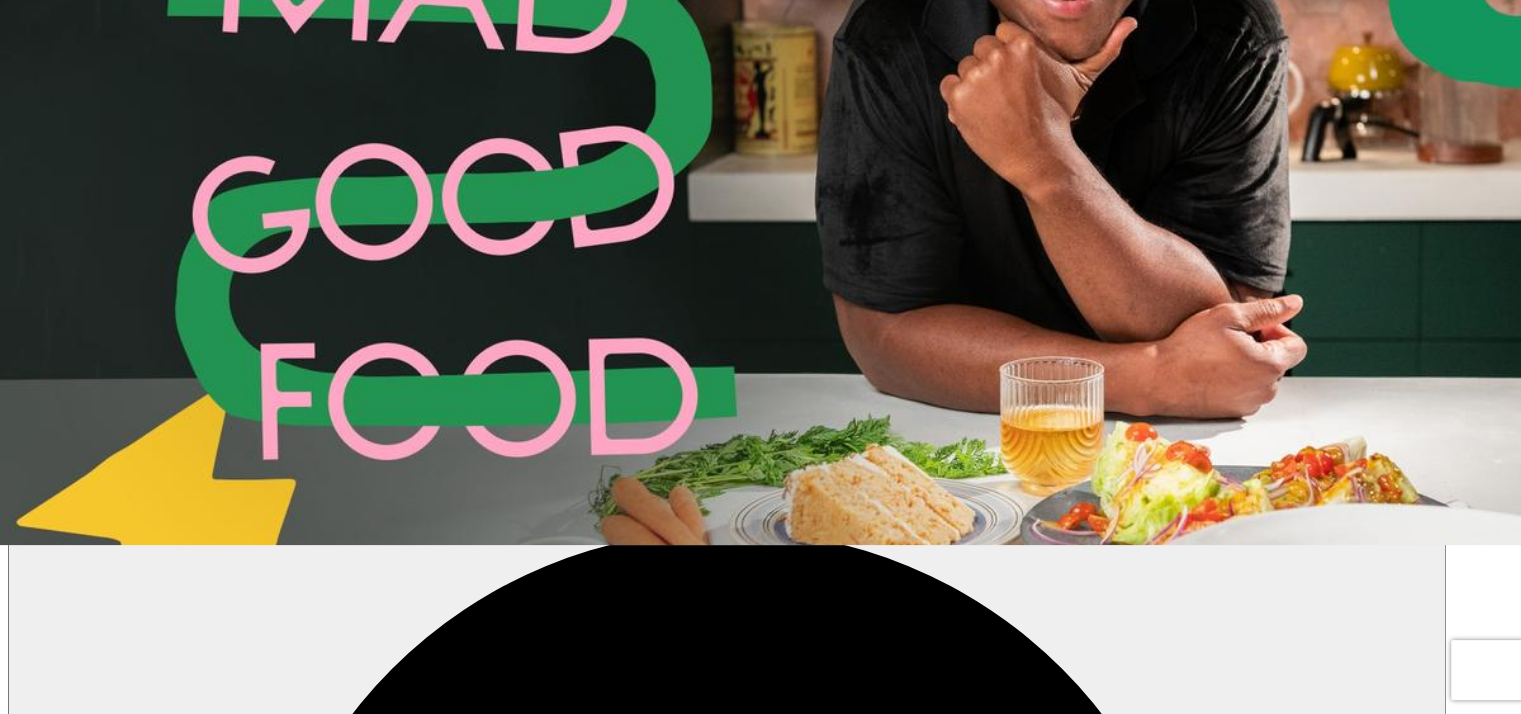 scroll, scrollTop: 0, scrollLeft: 0, axis: both 